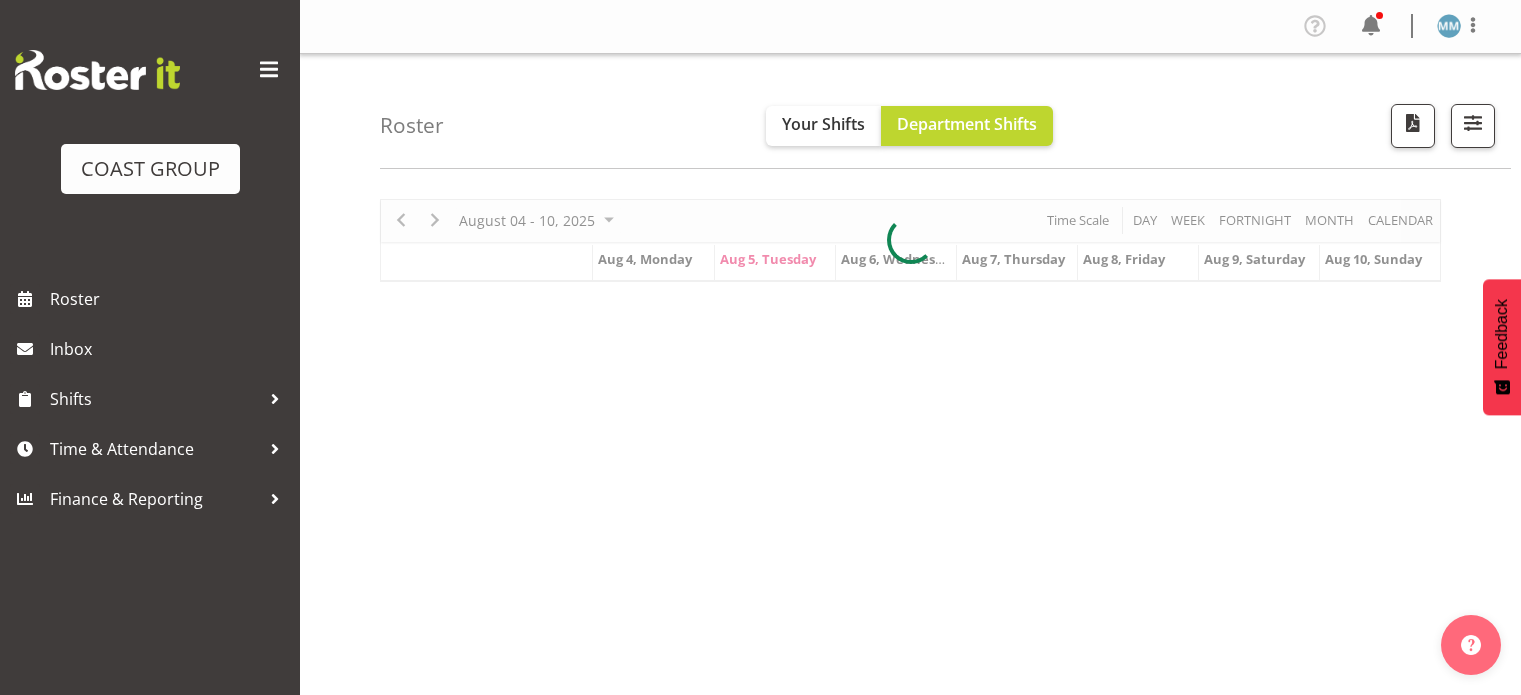 scroll, scrollTop: 0, scrollLeft: 0, axis: both 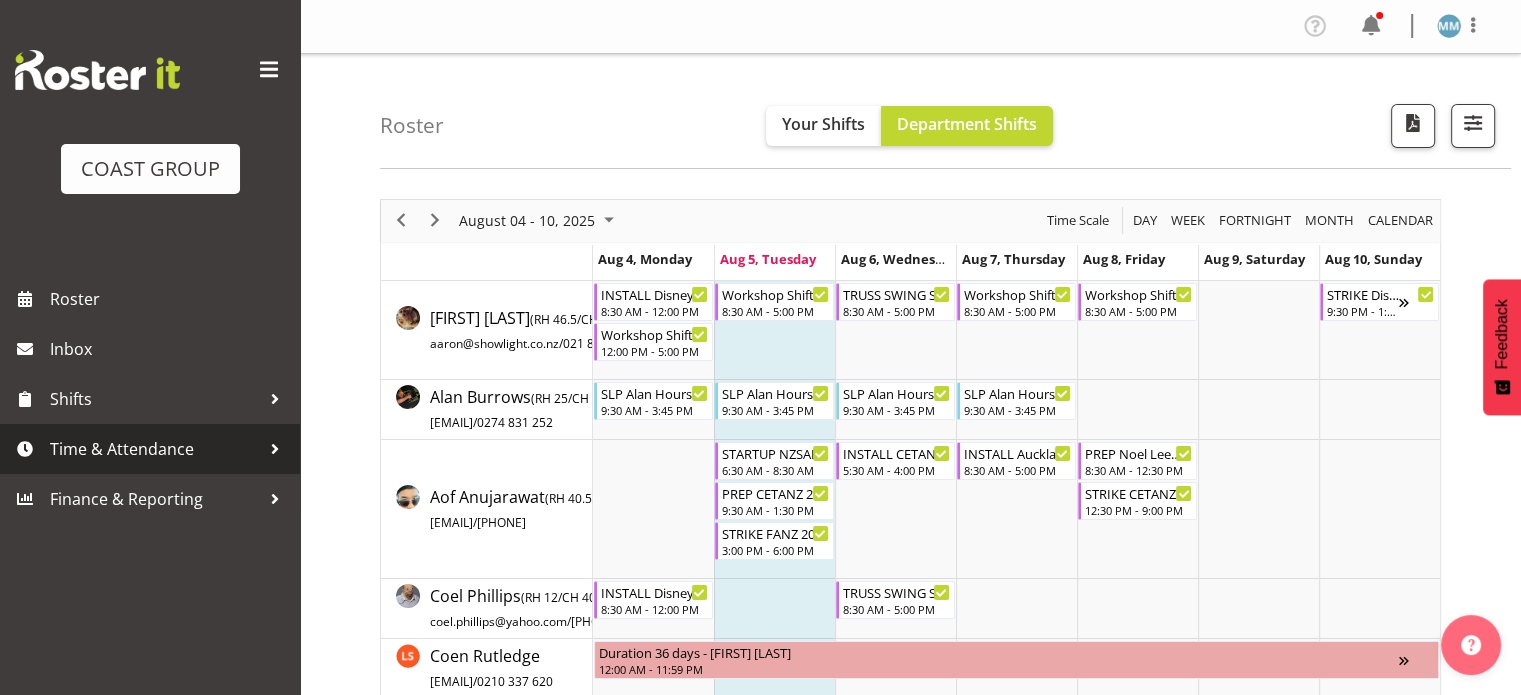 click on "Time & Attendance" at bounding box center (150, 449) 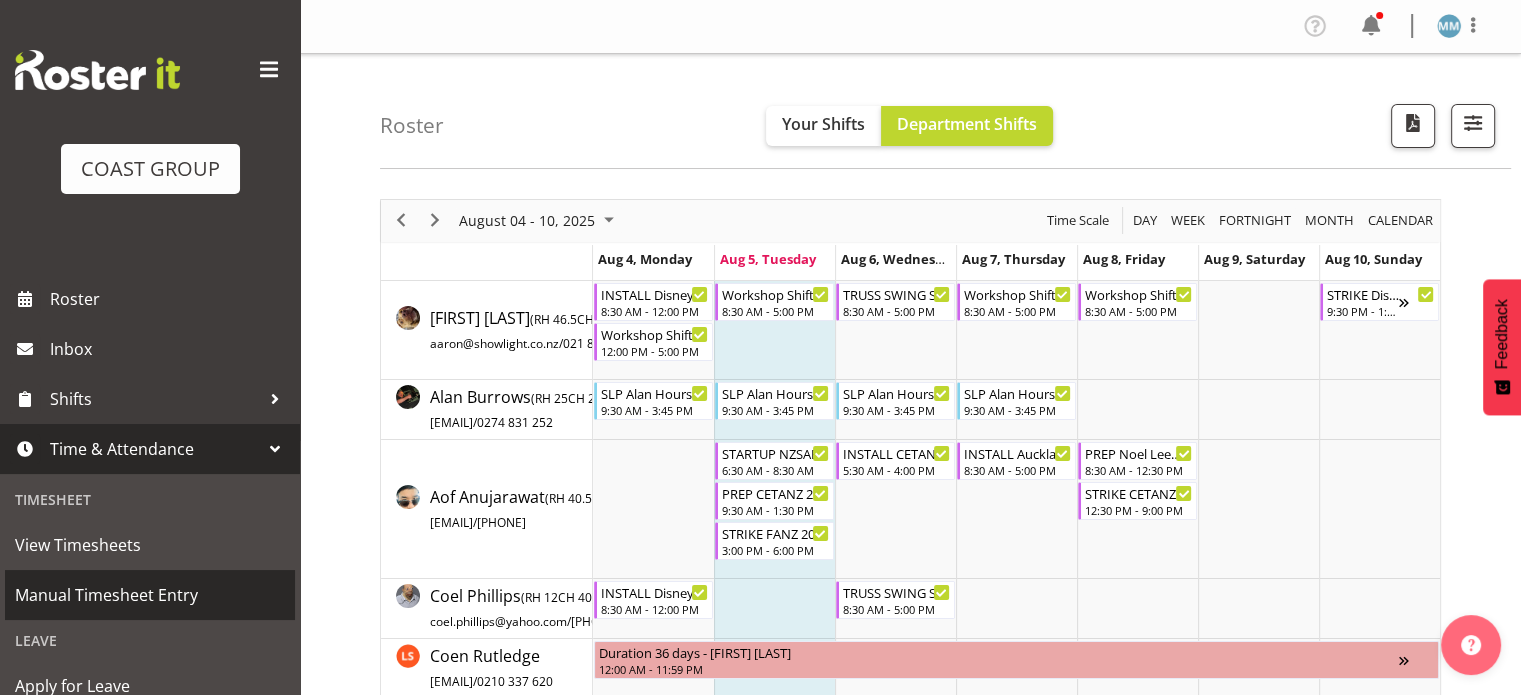click on "Manual Timesheet Entry" at bounding box center [150, 595] 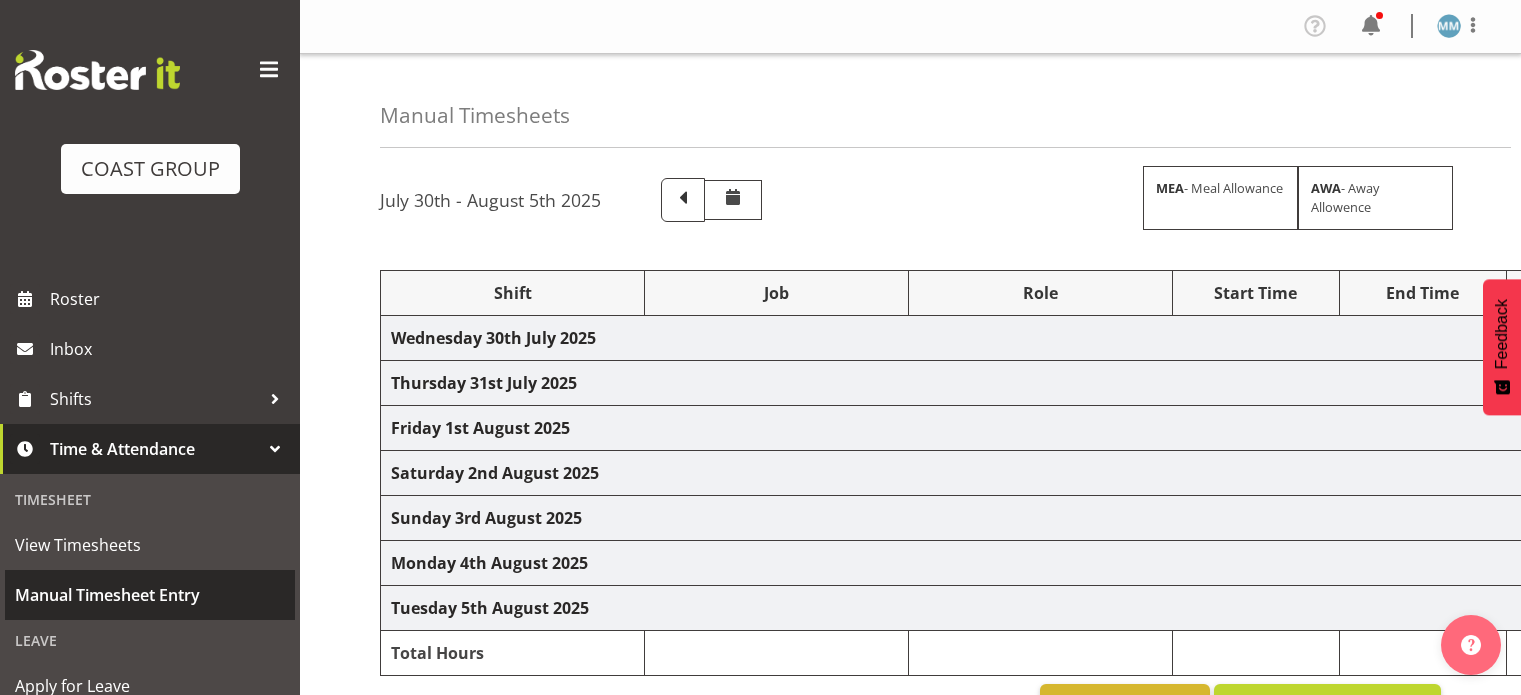 scroll, scrollTop: 0, scrollLeft: 0, axis: both 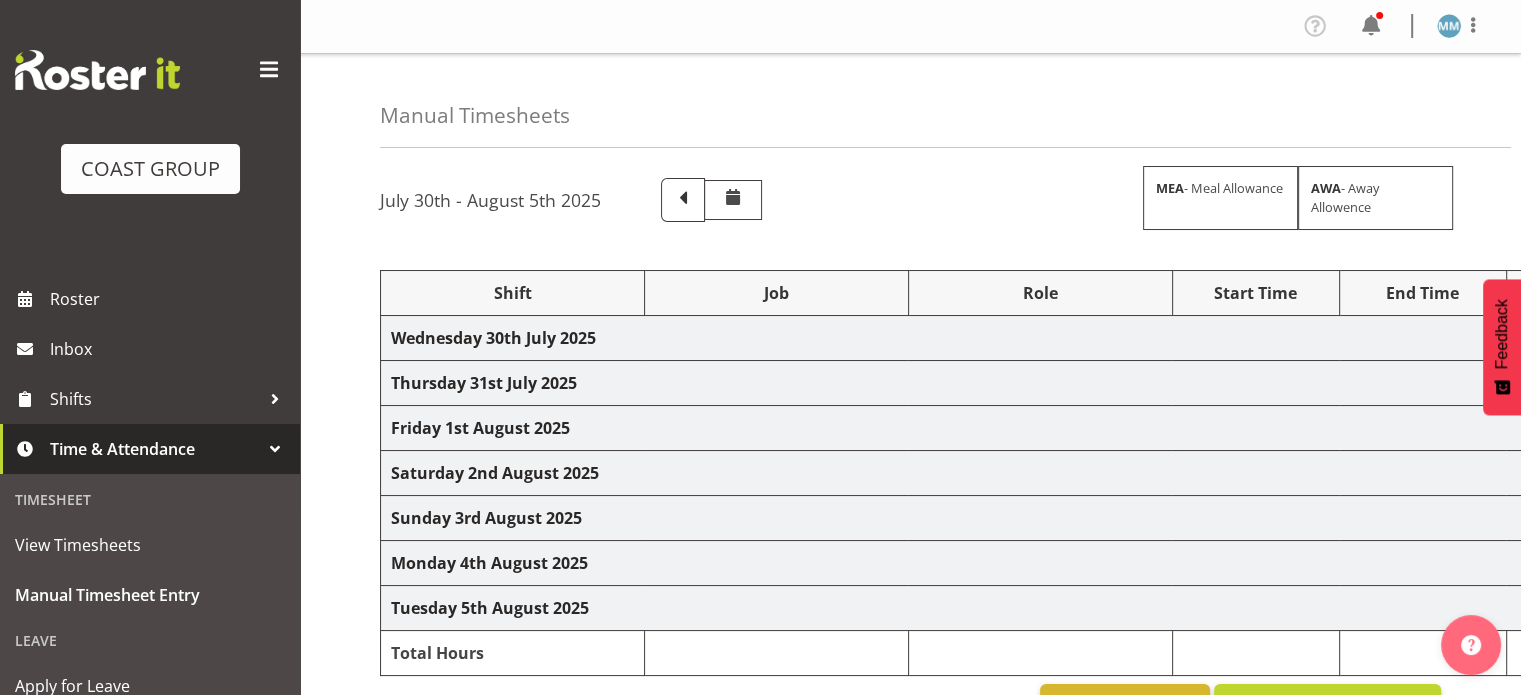 select on "79311" 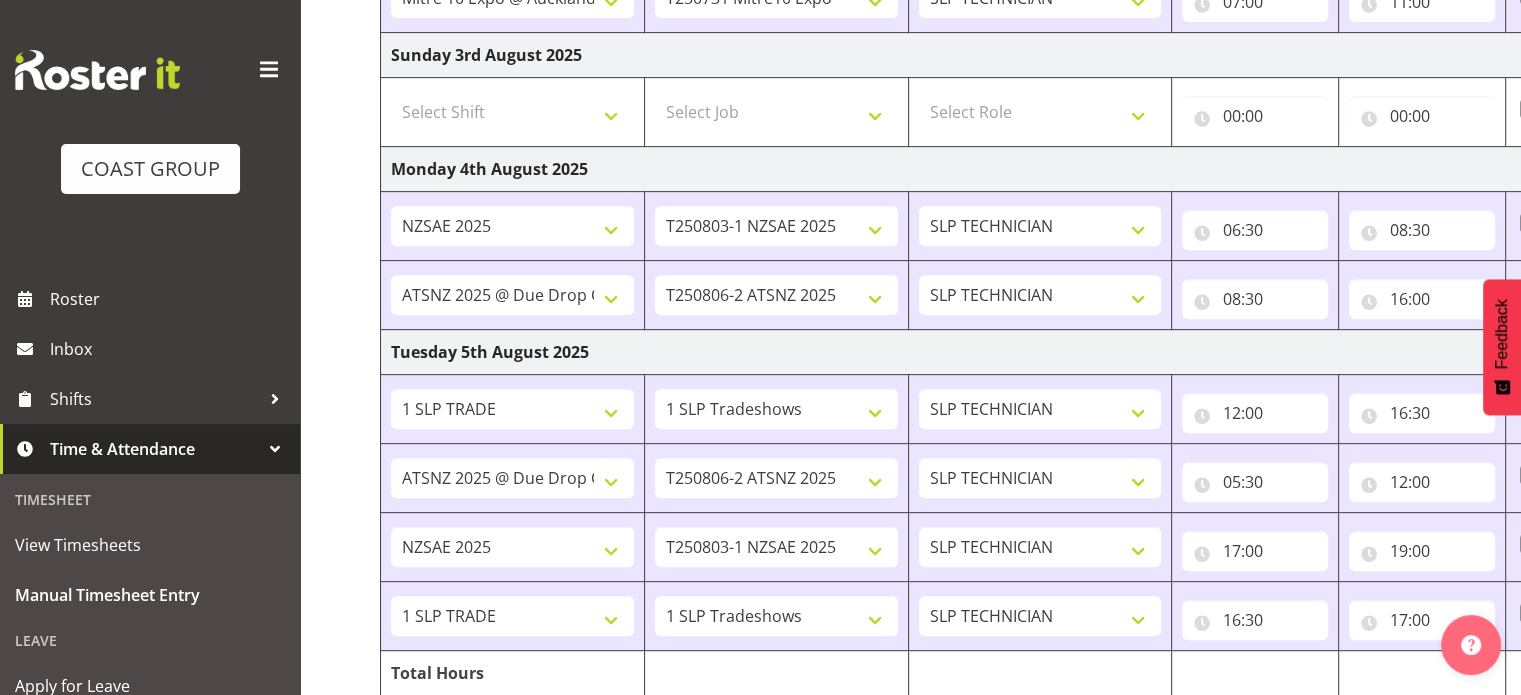 scroll, scrollTop: 886, scrollLeft: 0, axis: vertical 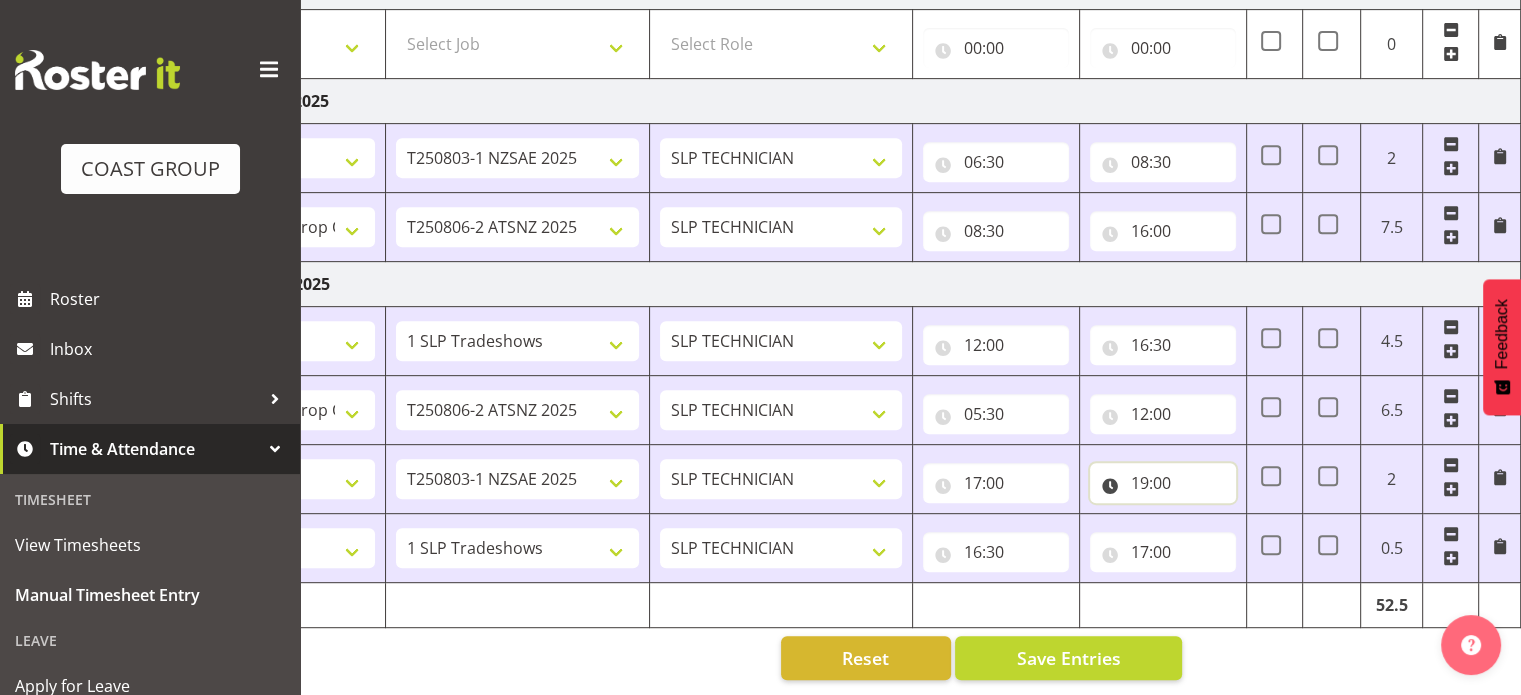 click on "19:00" at bounding box center (1163, 483) 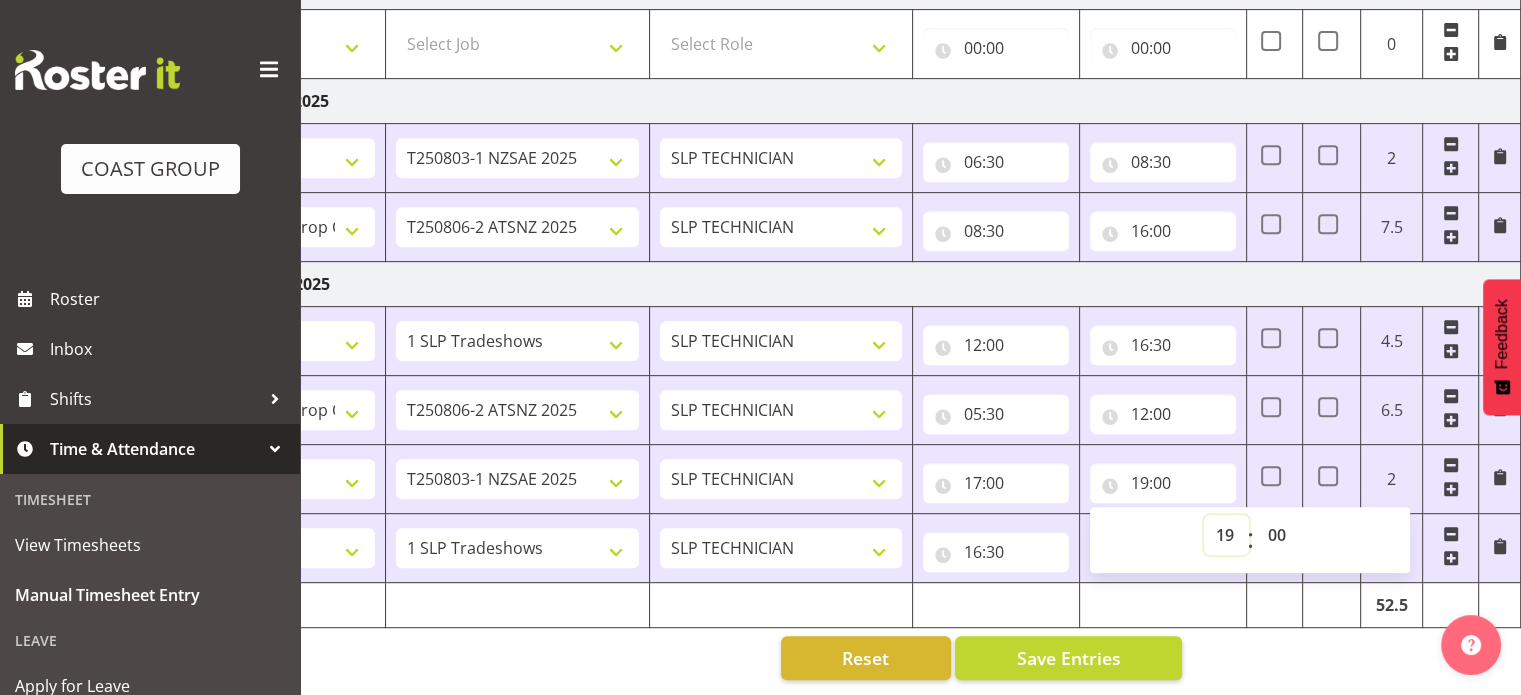 click on "00   01   02   03   04   05   06   07   08   09   10   11   12   13   14   15   16   17   18   19   20   21   22   23" at bounding box center [1226, 535] 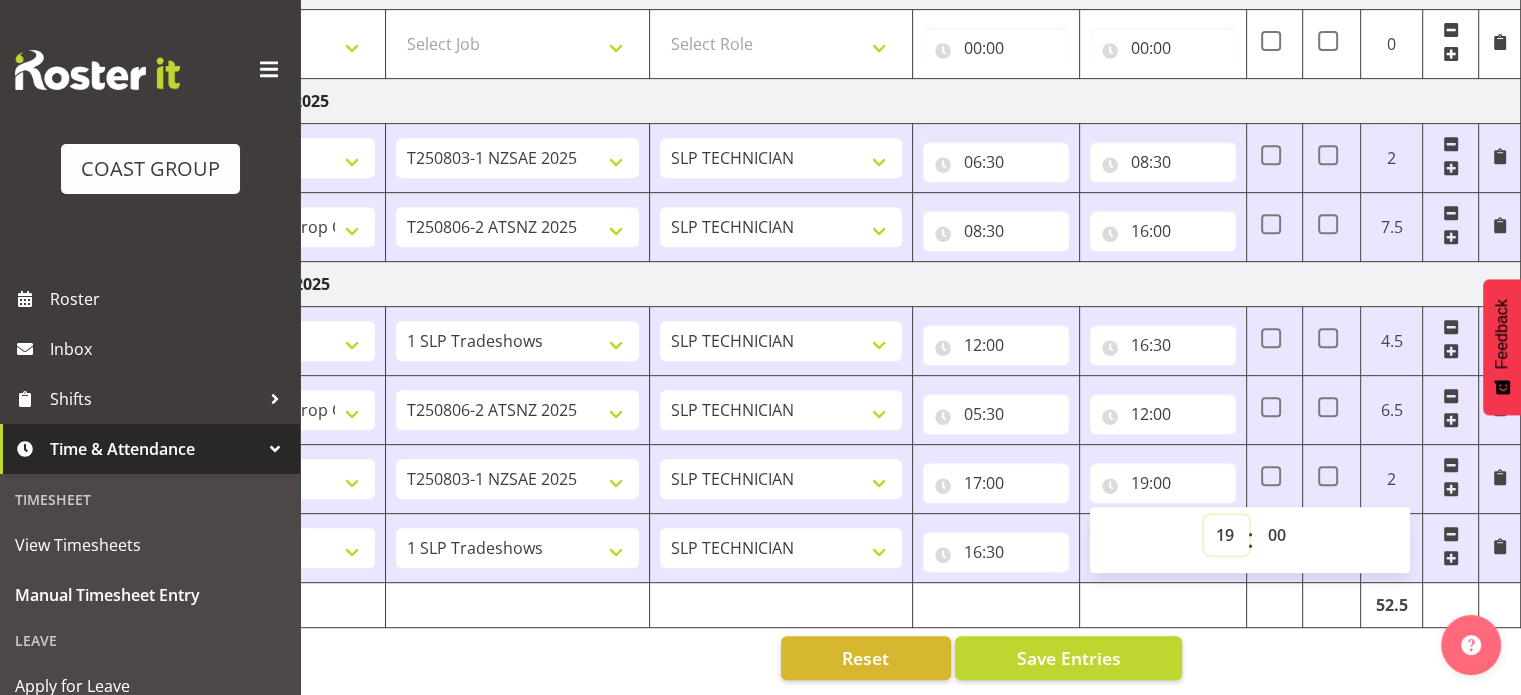 select on "18" 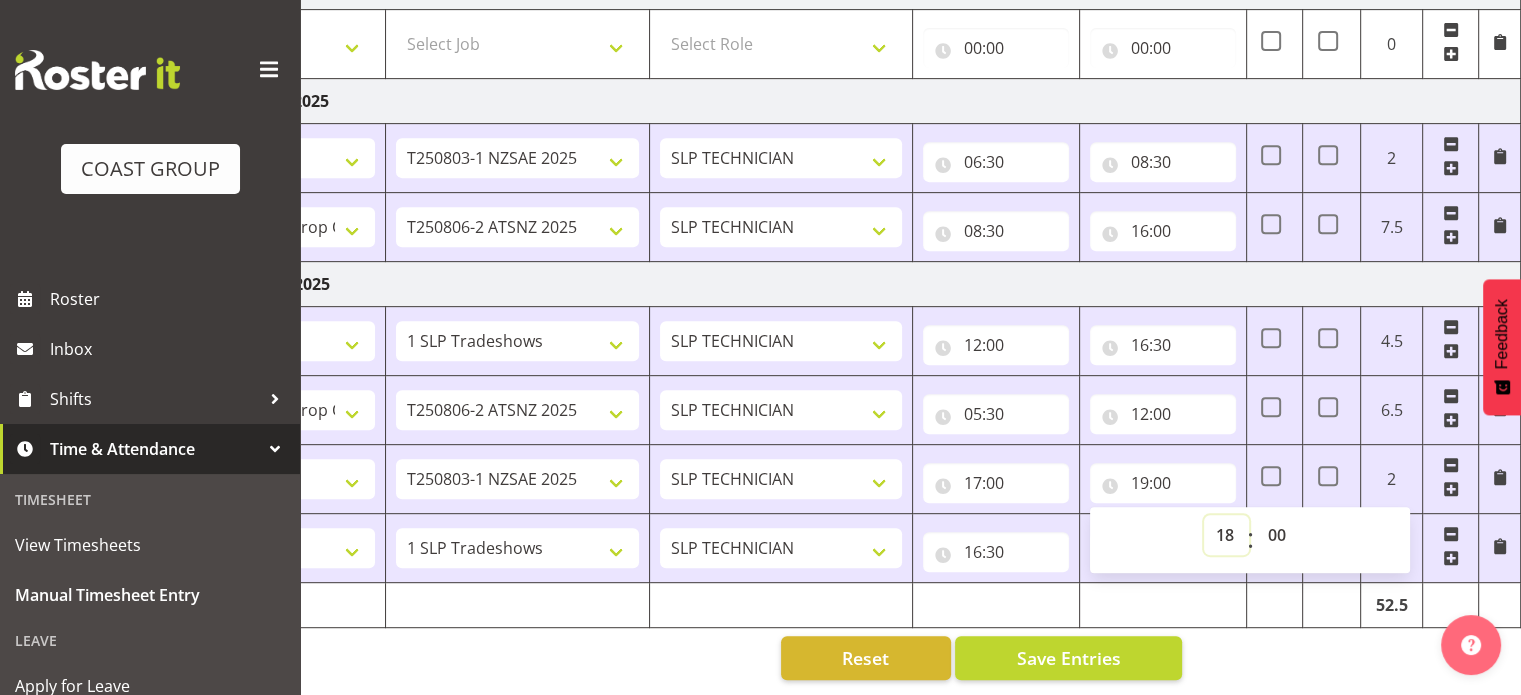 click on "00   01   02   03   04   05   06   07   08   09   10   11   12   13   14   15   16   17   18   19   20   21   22   23" at bounding box center [1226, 535] 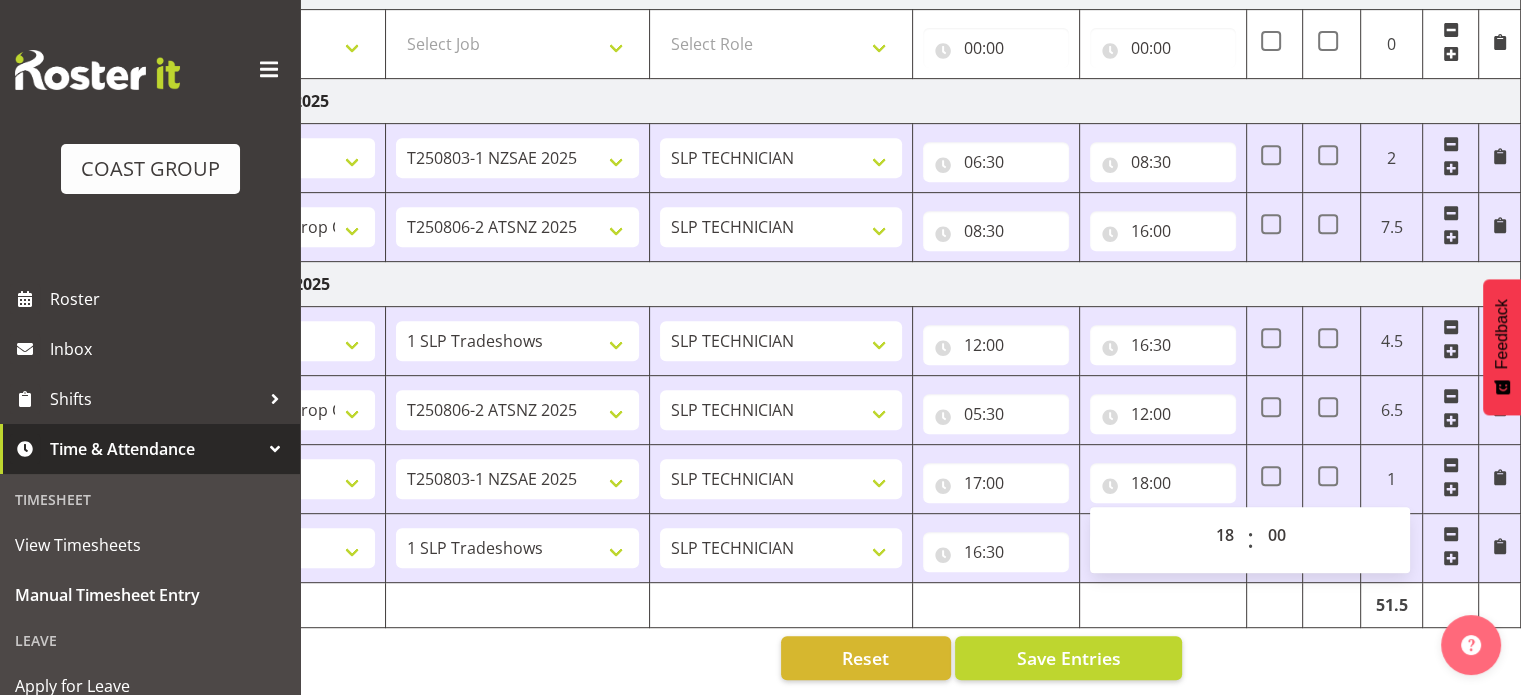 click on "Tuesday 5th August 2025" at bounding box center [821, 284] 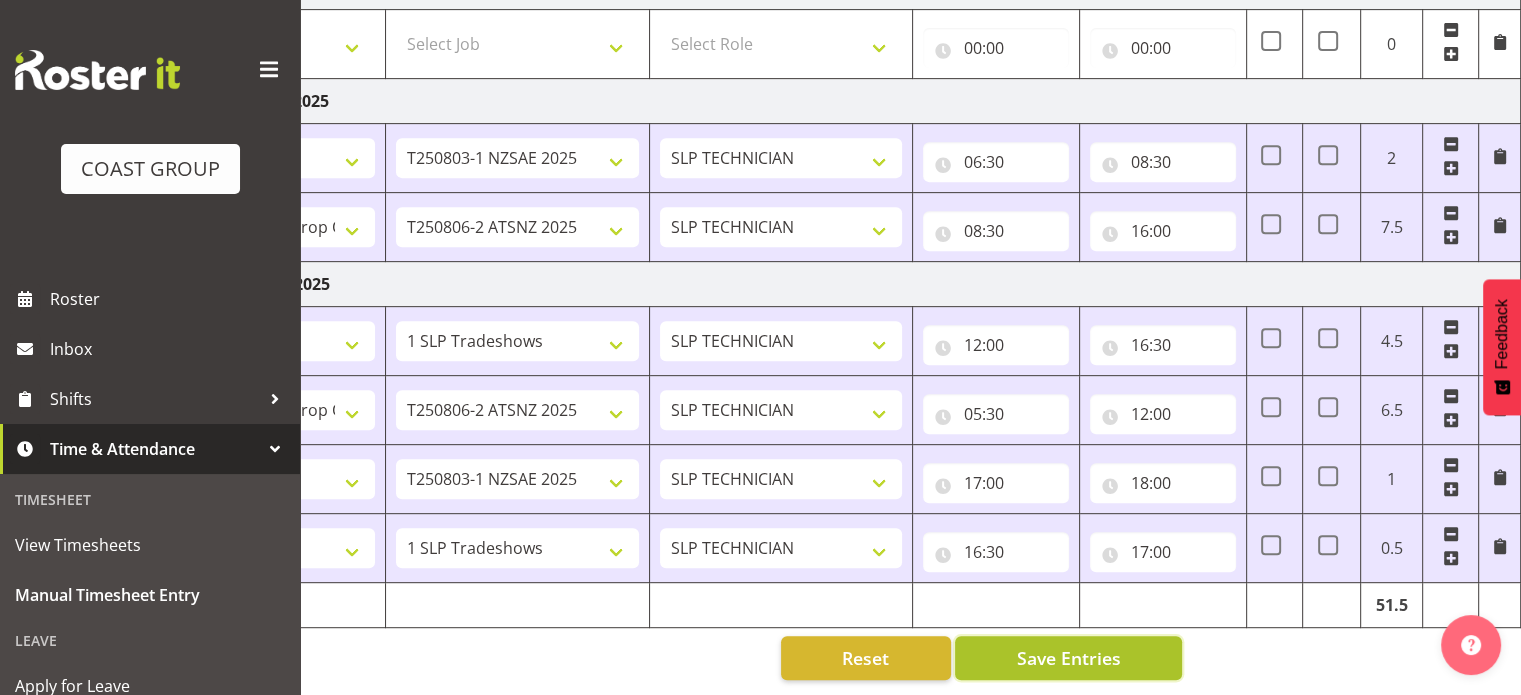 click on "Save
Entries" at bounding box center [1068, 658] 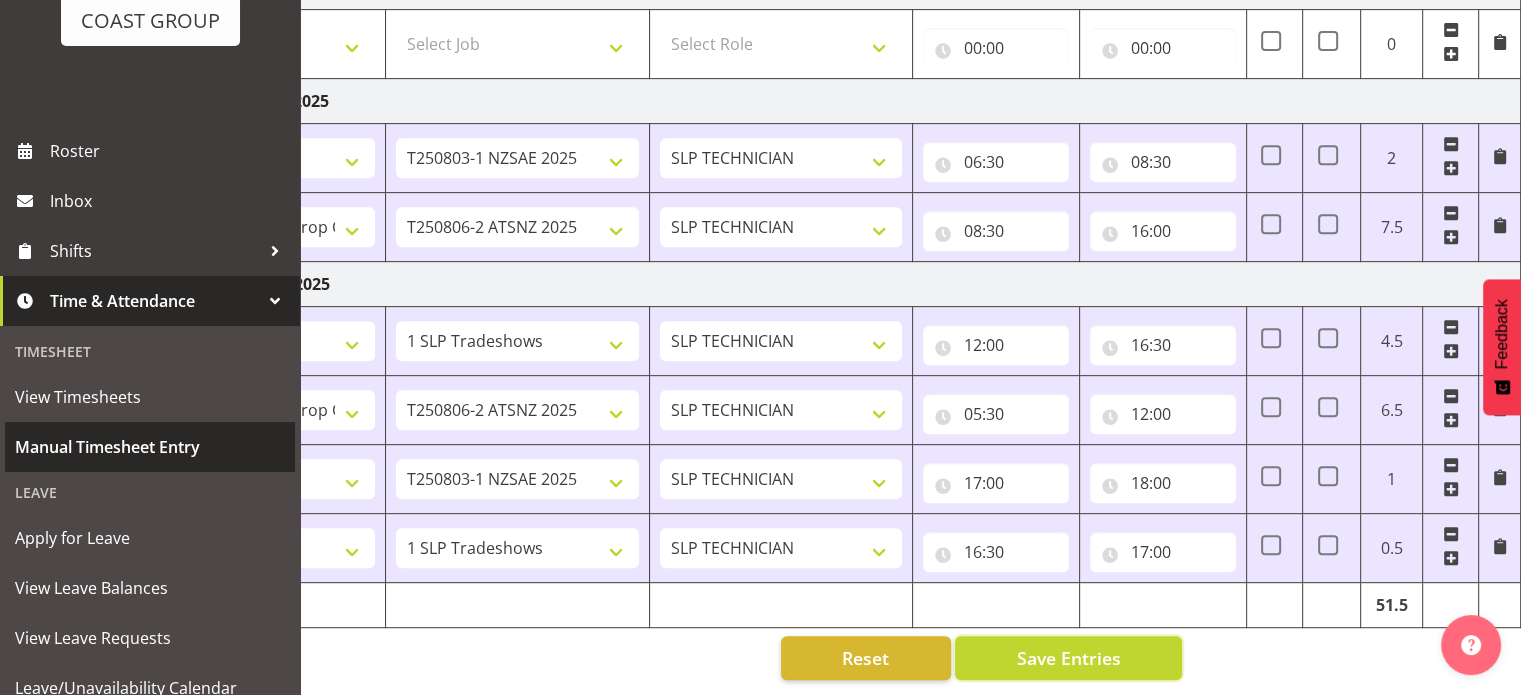 scroll, scrollTop: 148, scrollLeft: 0, axis: vertical 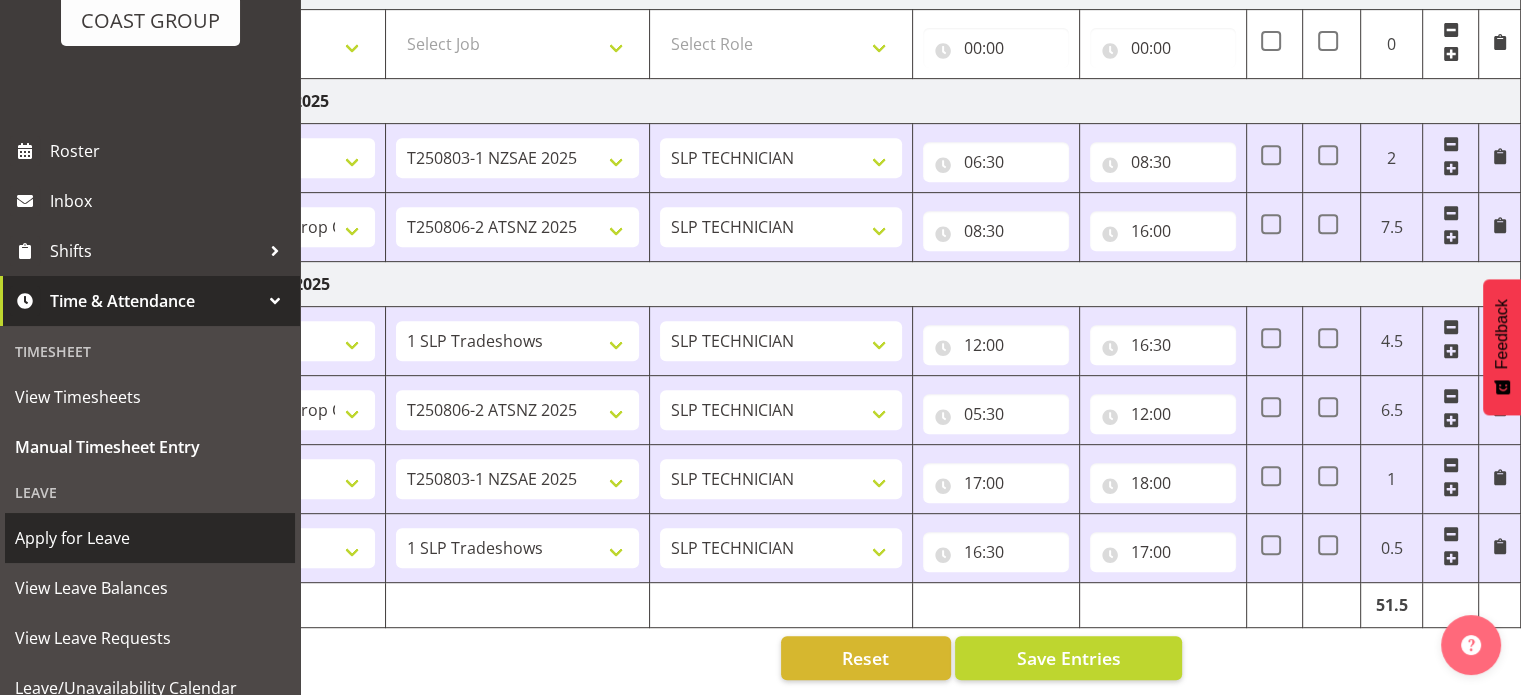 click on "Apply for Leave" at bounding box center (150, 538) 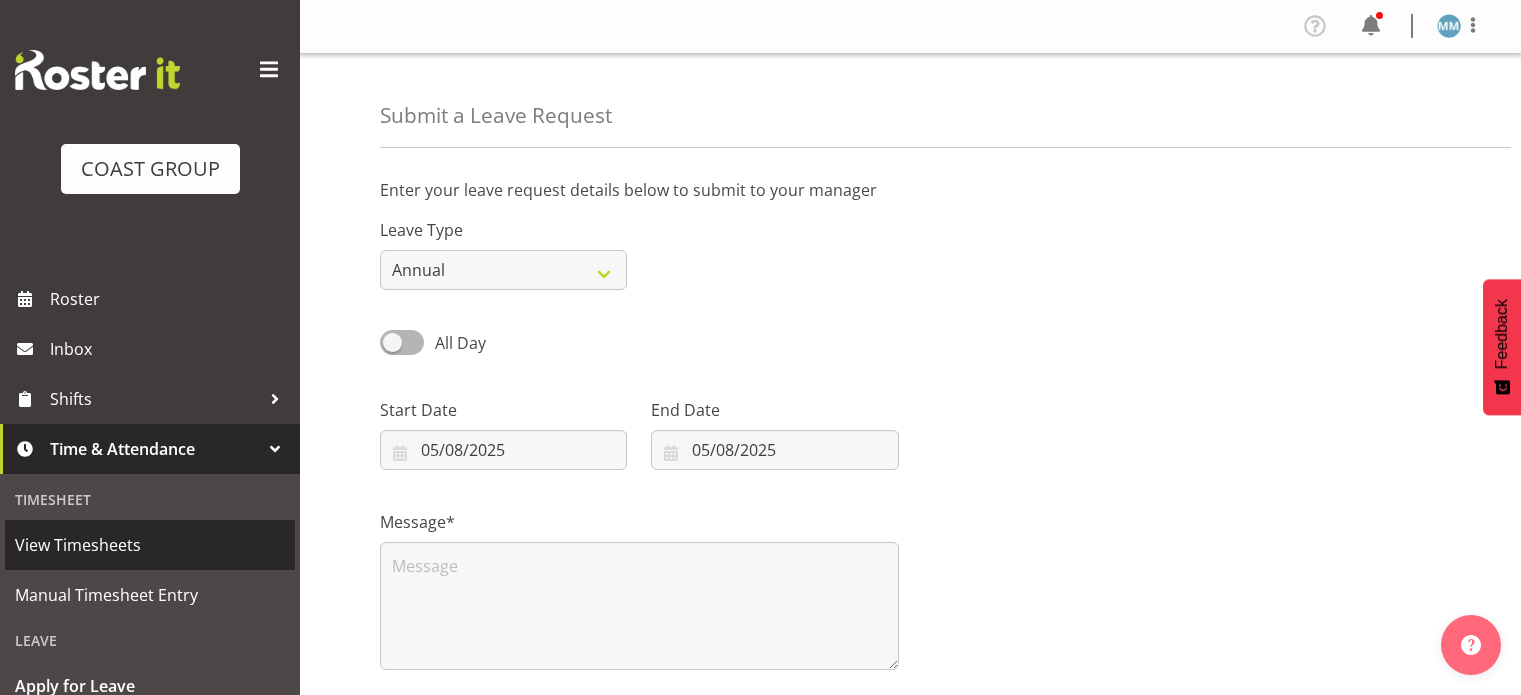 scroll, scrollTop: 0, scrollLeft: 0, axis: both 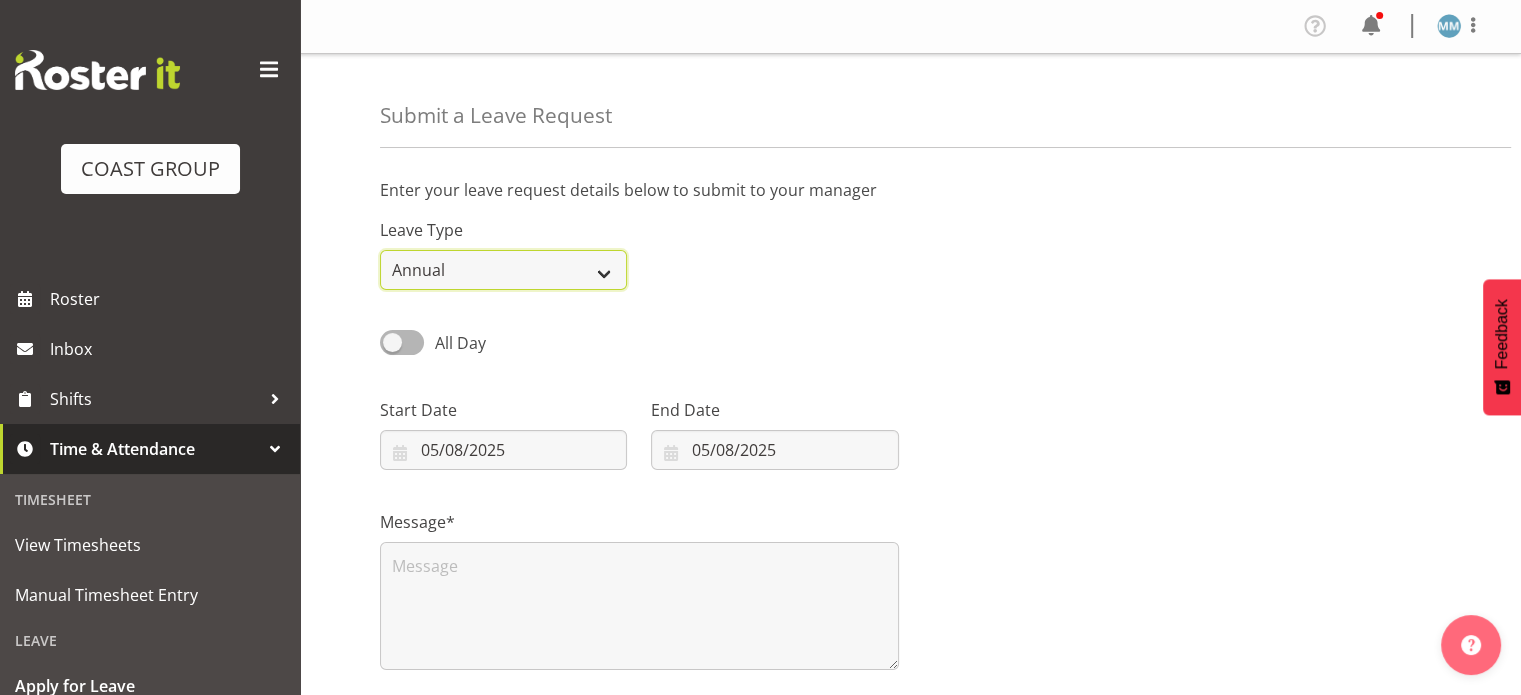 click on "Annual Sick Leave Without Pay Bereavement Domestic Violence Parental Jury Service Day In Lieu   Other" at bounding box center [503, 270] 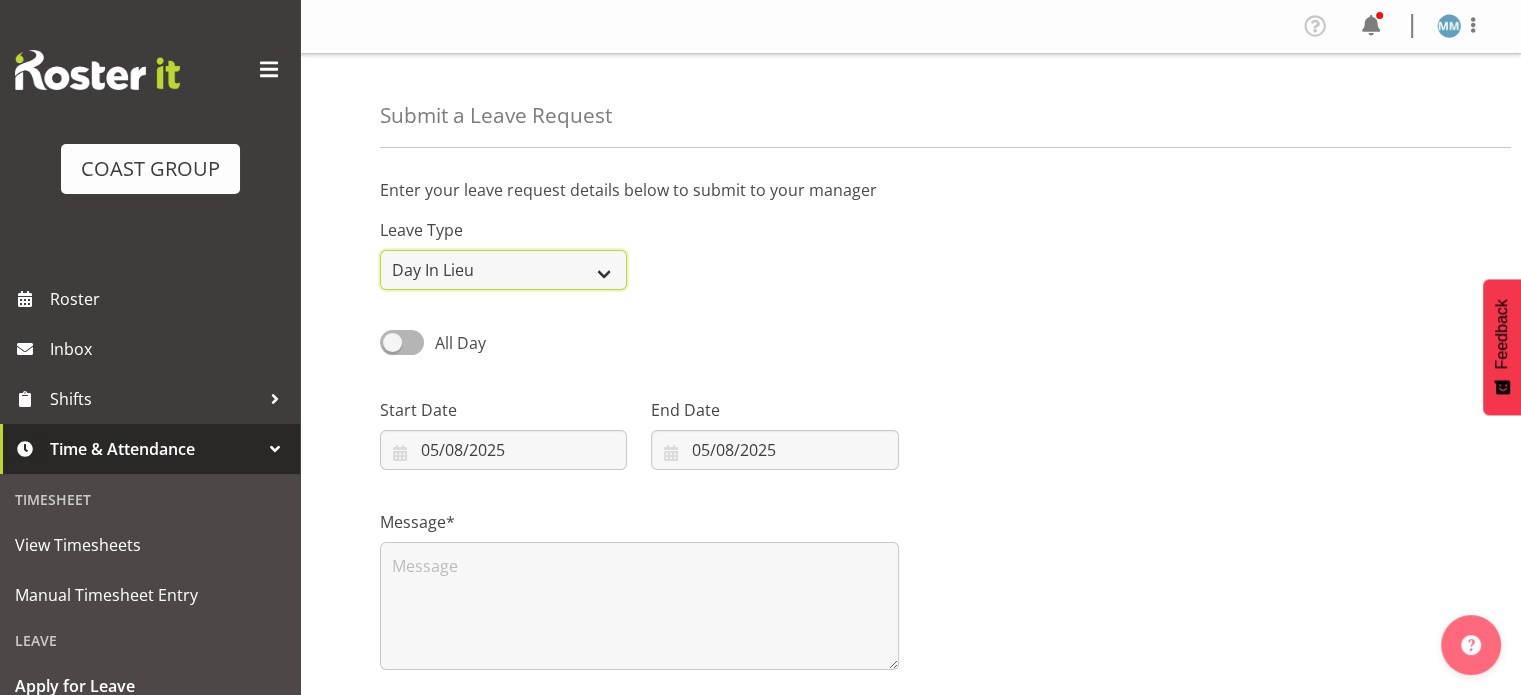 click on "Annual Sick Leave Without Pay Bereavement Domestic Violence Parental Jury Service Day In Lieu   Other" at bounding box center [503, 270] 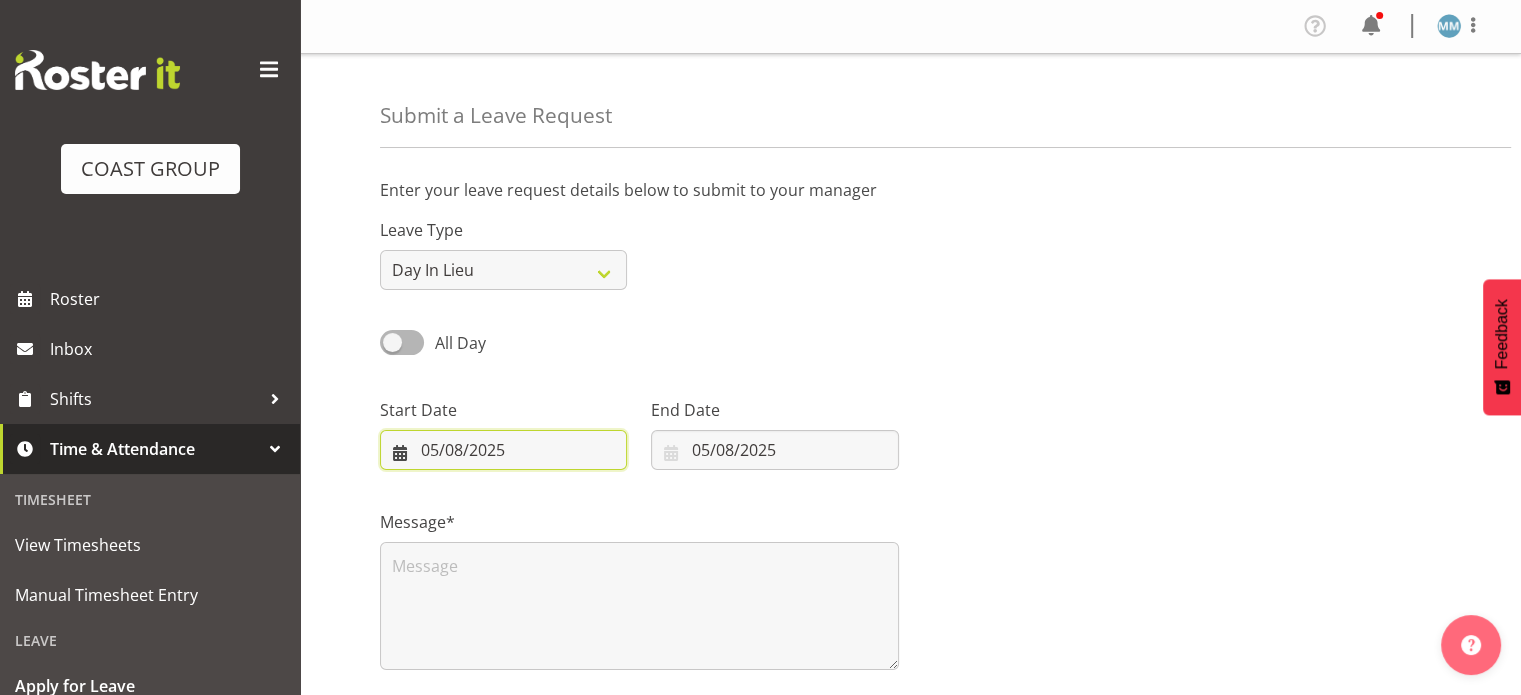 click on "05/08/2025" at bounding box center [503, 450] 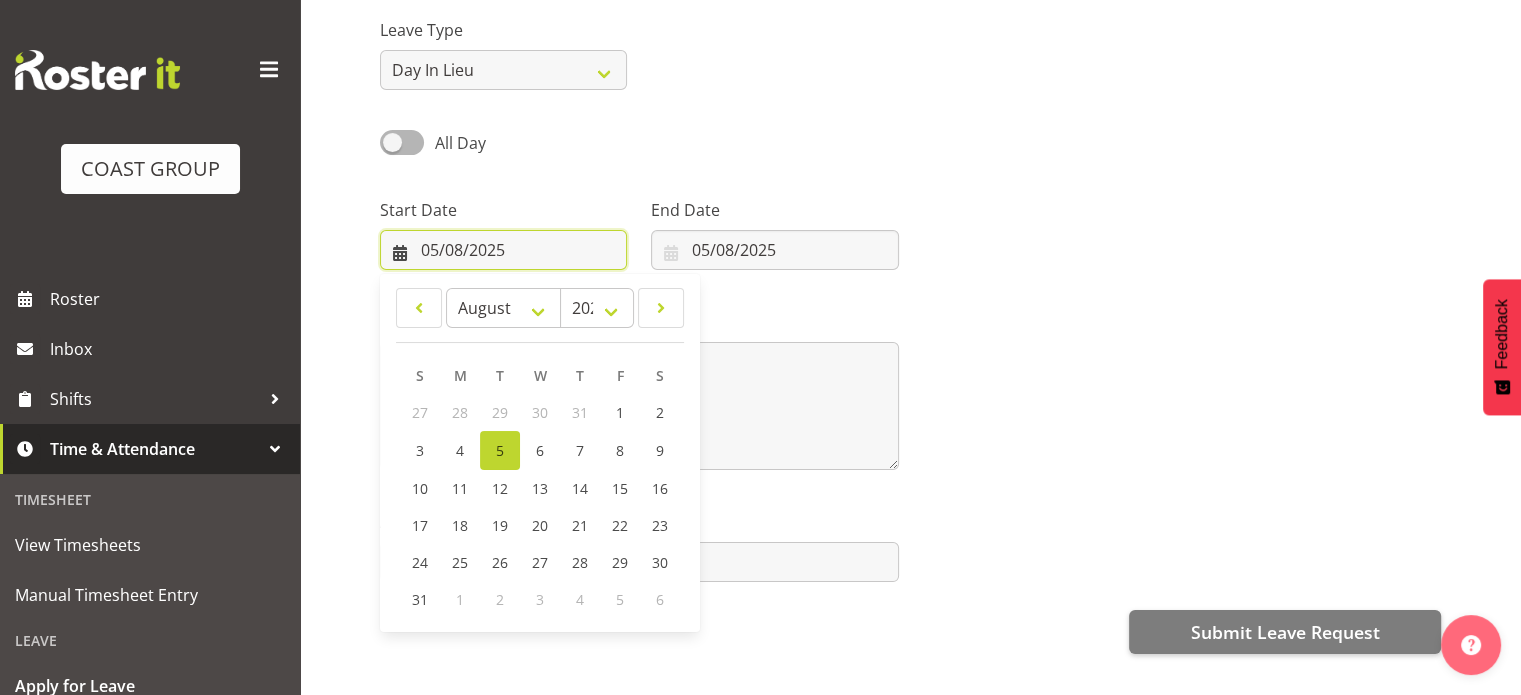 scroll, scrollTop: 202, scrollLeft: 0, axis: vertical 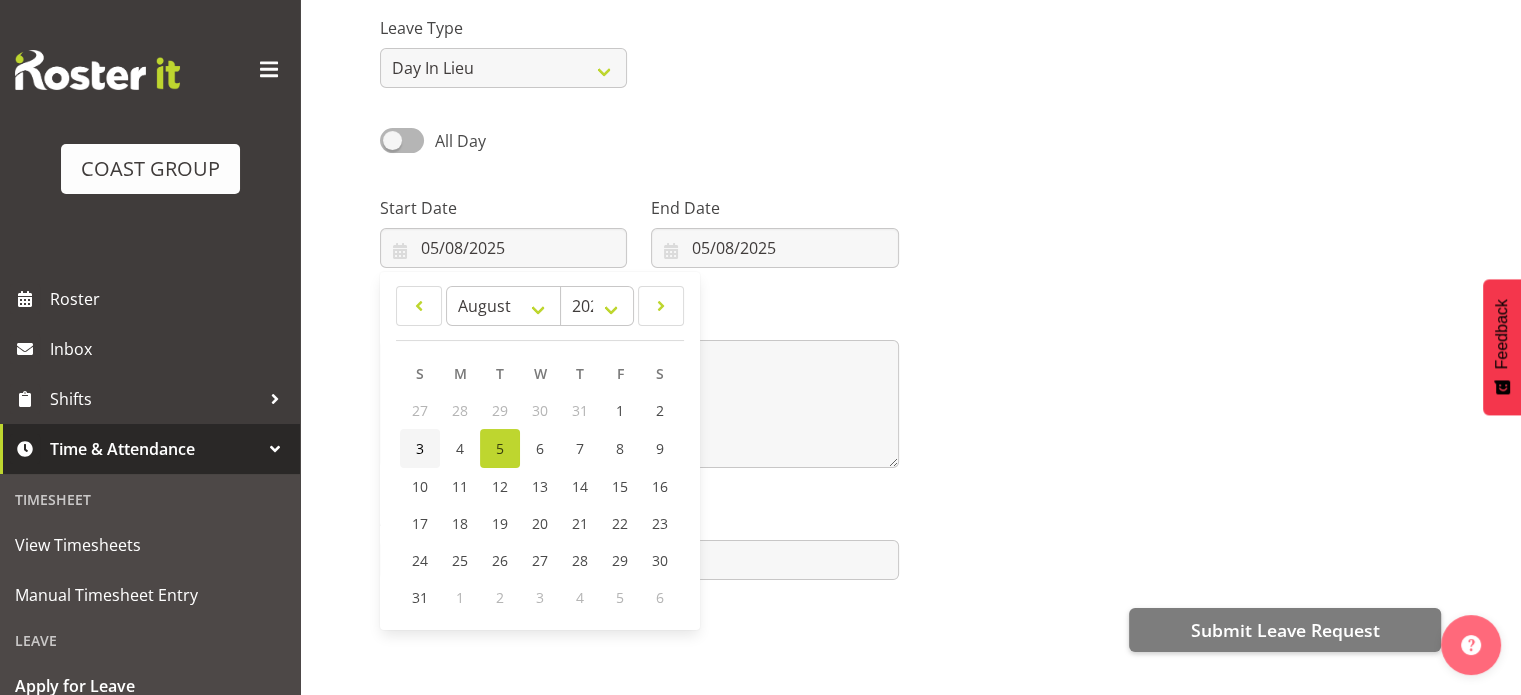 click on "3" at bounding box center (420, 448) 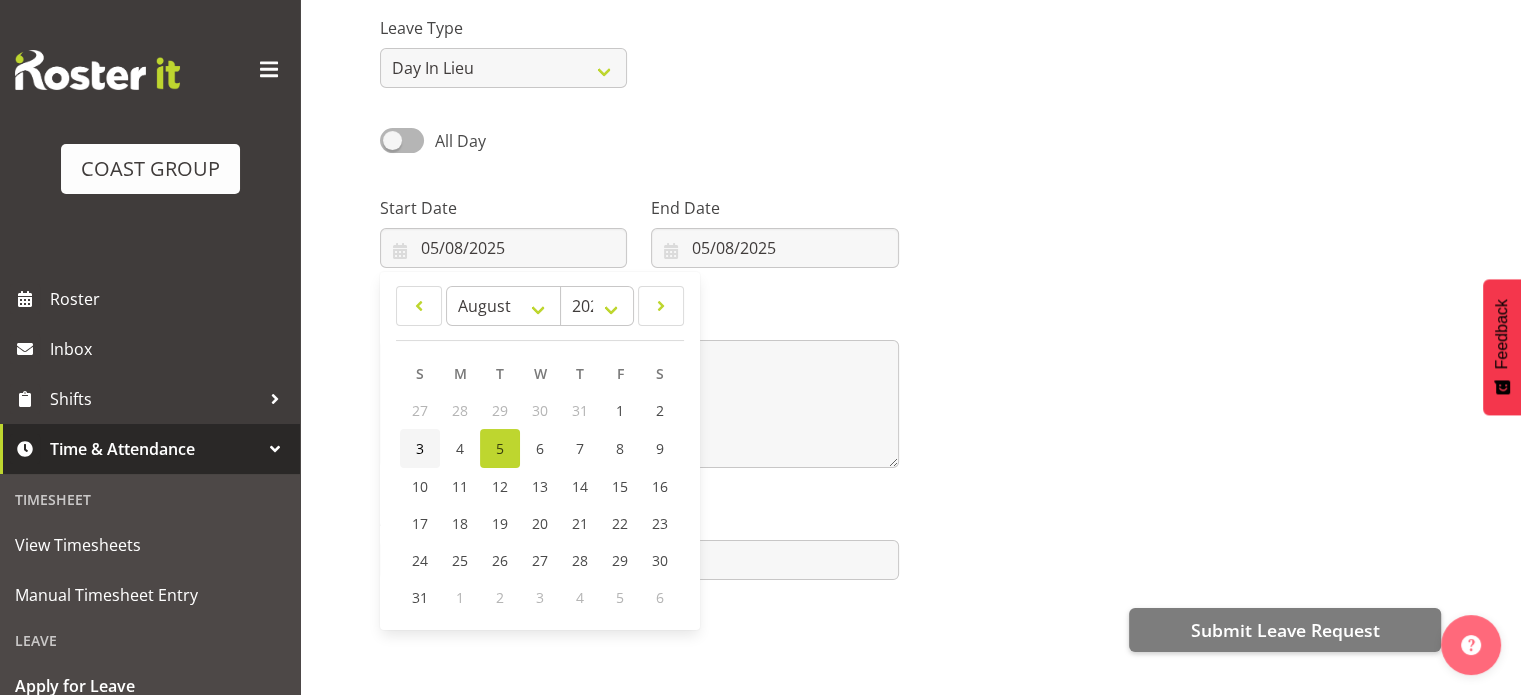 type on "03/08/2025" 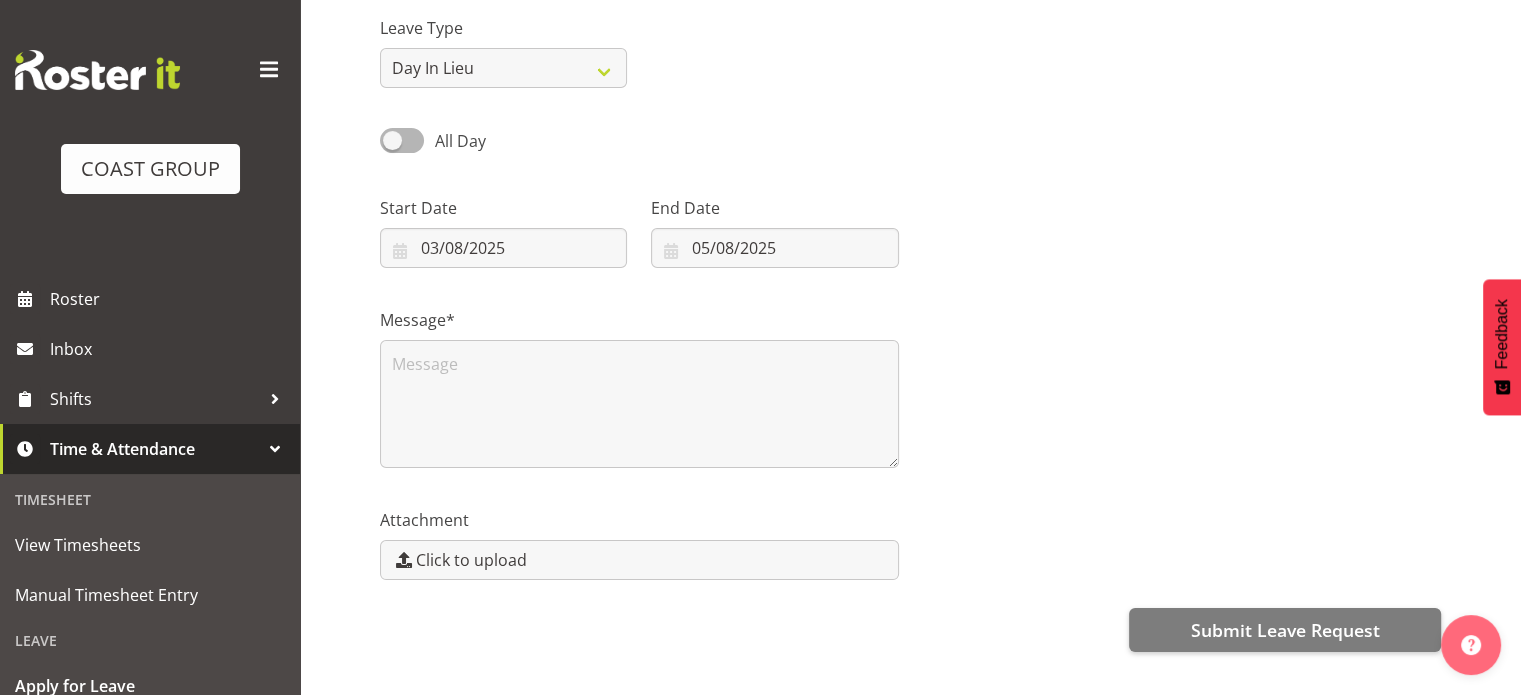 click on "End Date
05/08/2025  January   February   March   April   May   June   July   August   September   October   November   December   2035   2034   2033   2032   2031   2030   2029   2028   2027   2026   2025  S M T W T F S 27 28 29 30 31 1 2 3 4 5 6 7 8 9 10 11 12 13 14 15 16 17 18 19 20 21 22 23 24 25 26 27 28 29 30 31 1 2 3 4 5 6" at bounding box center (774, 224) 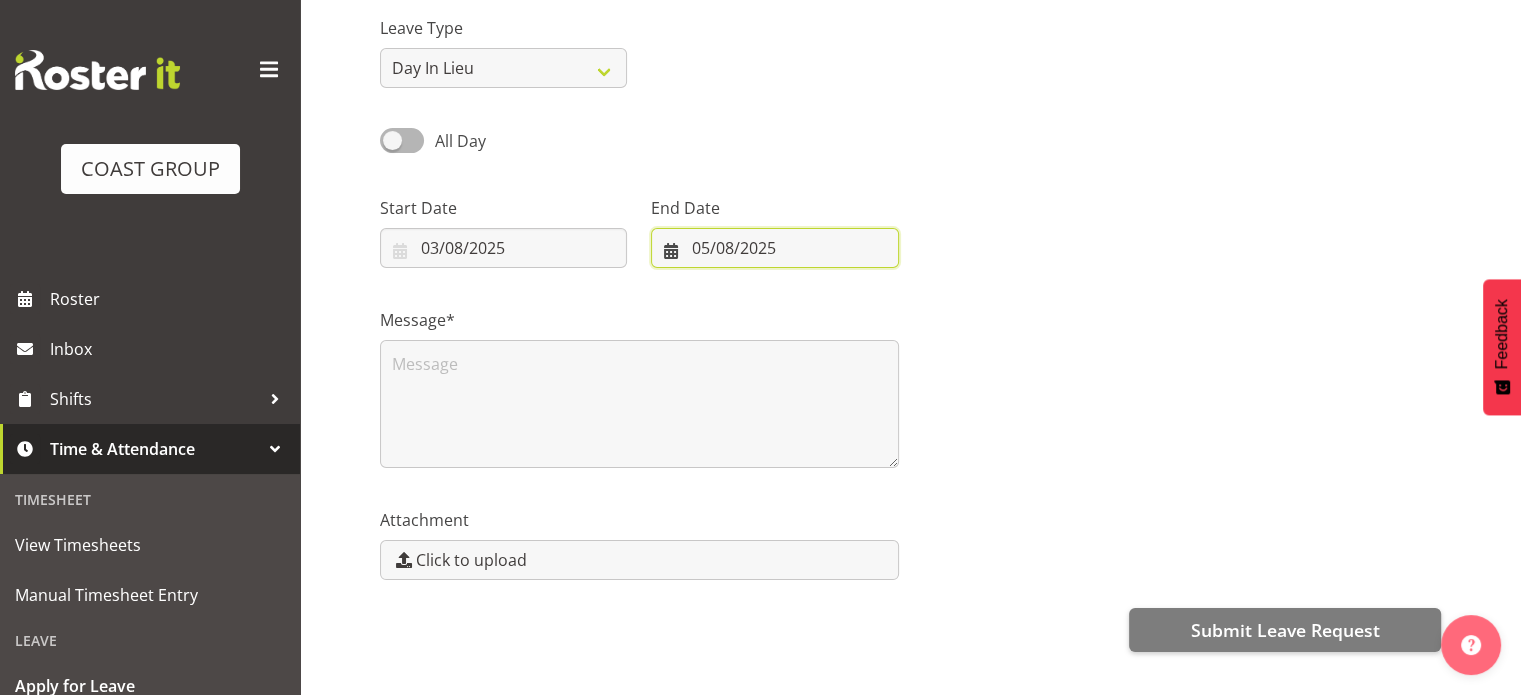 click on "05/08/2025" at bounding box center [774, 248] 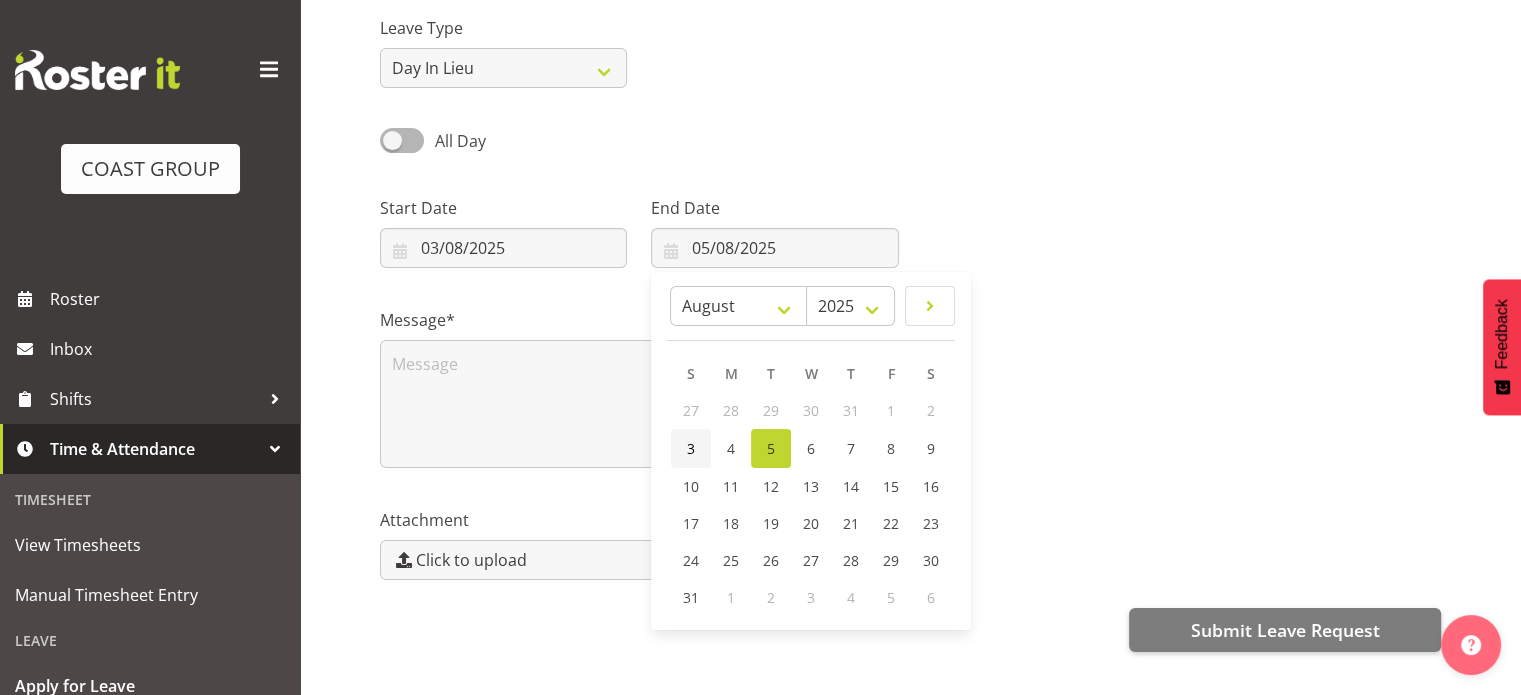 click on "3" at bounding box center (691, 448) 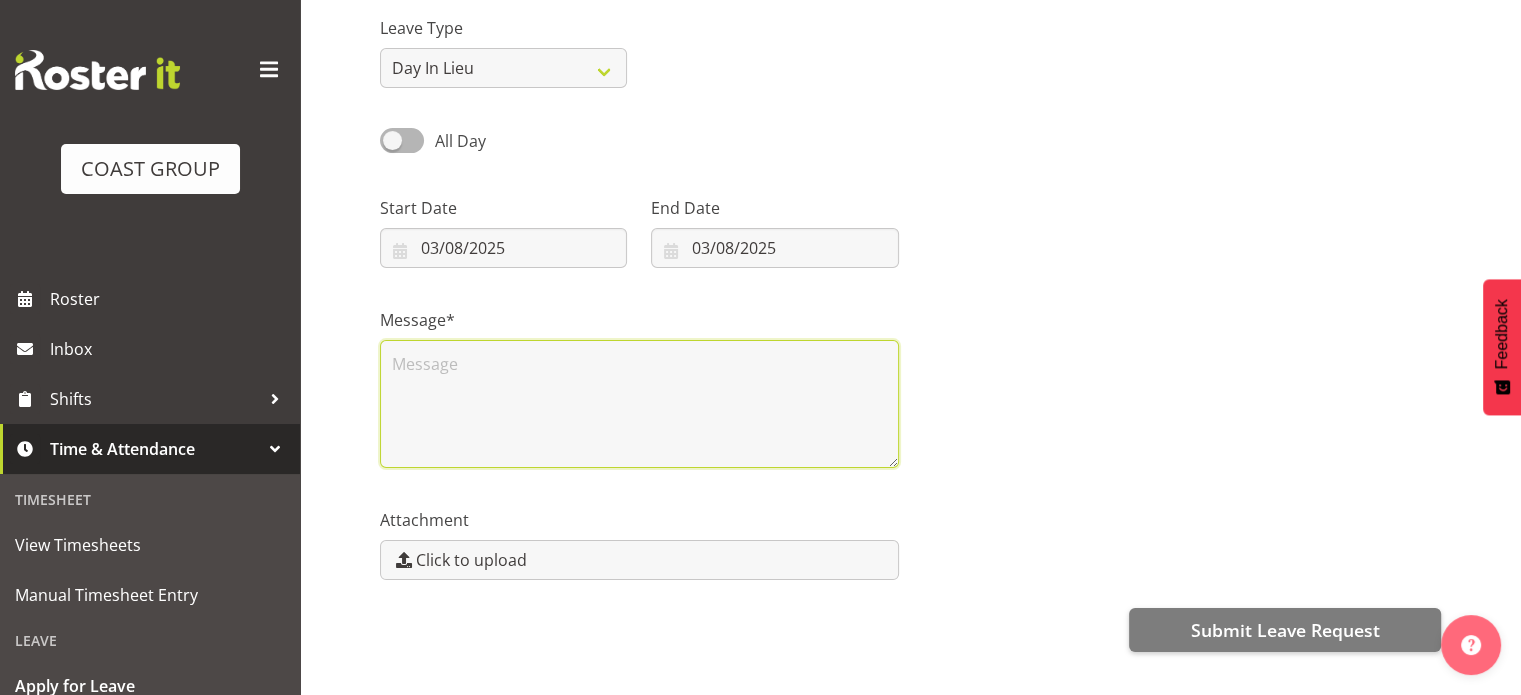 click at bounding box center (639, 404) 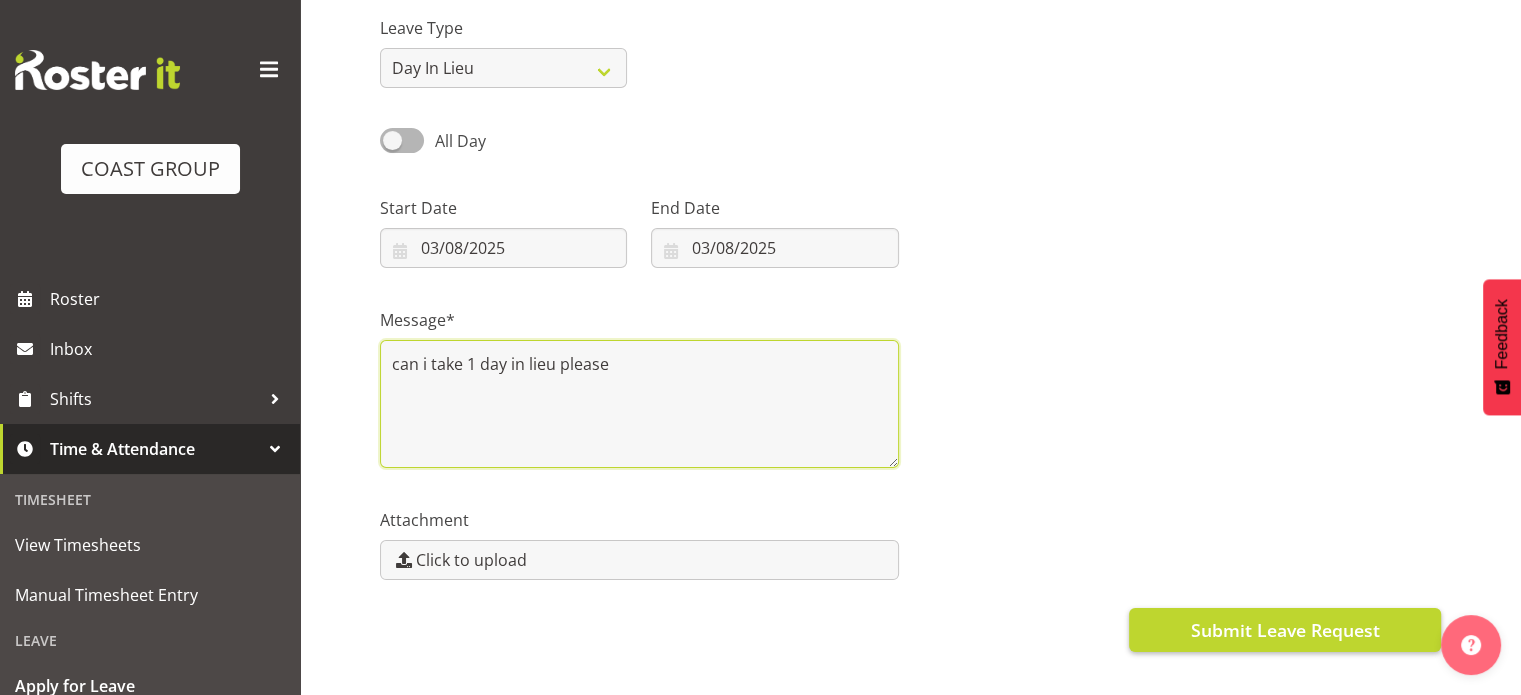 type on "can i take 1 day in lieu please" 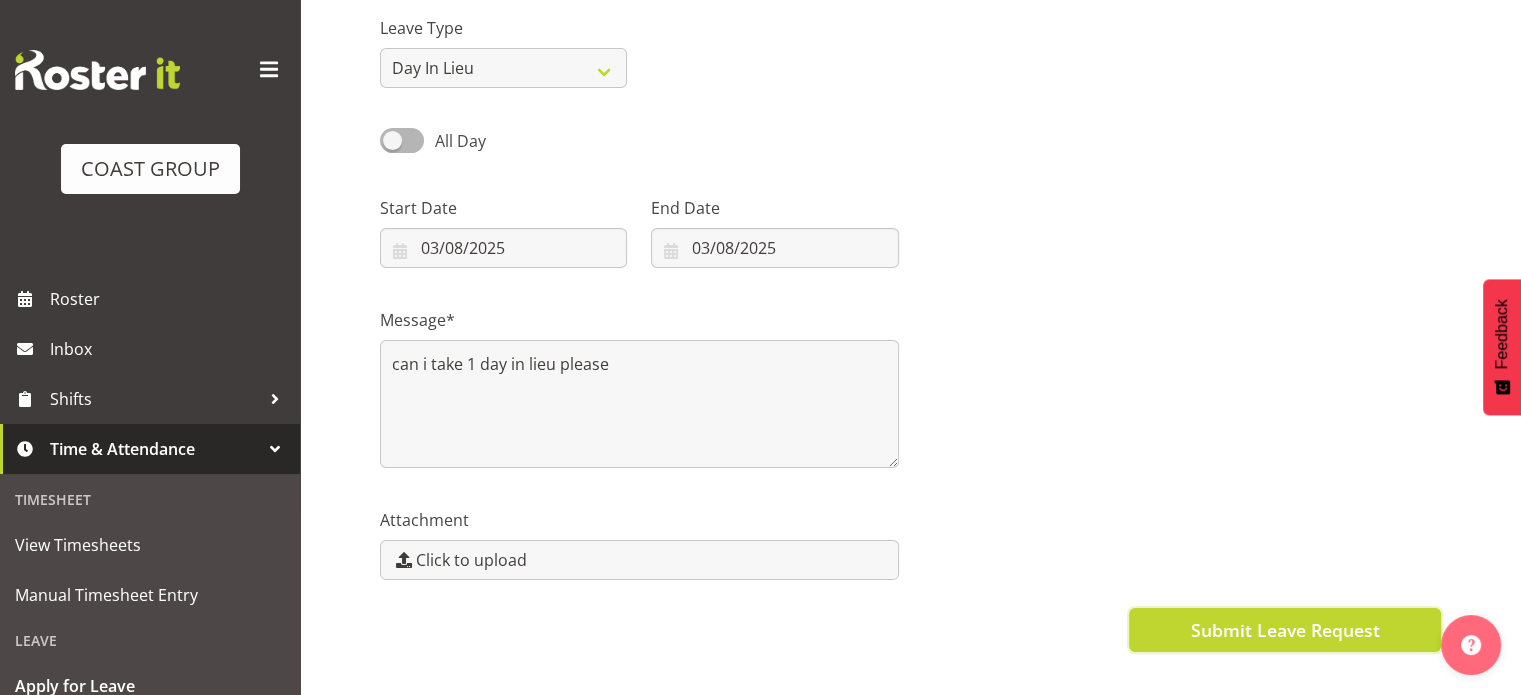 click on "Submit Leave Request" at bounding box center (1285, 630) 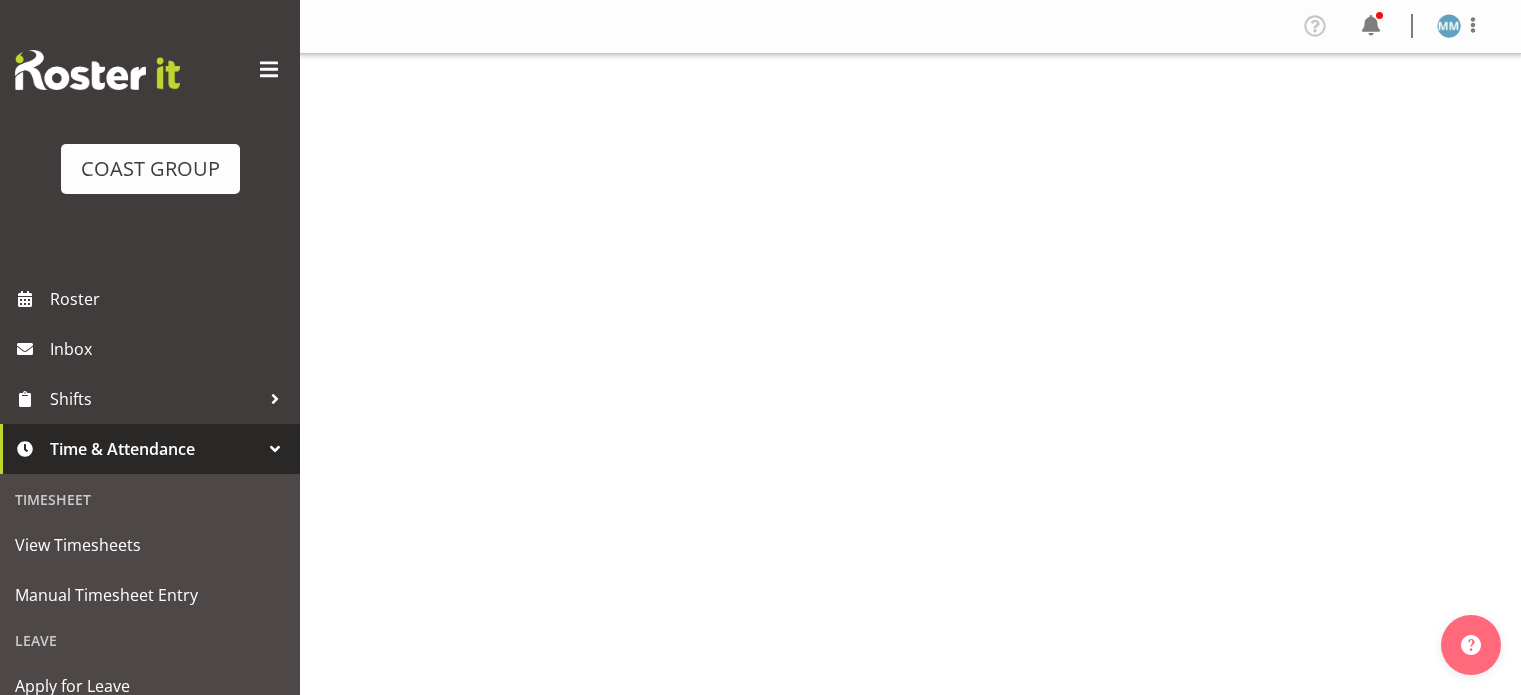 scroll, scrollTop: 0, scrollLeft: 0, axis: both 